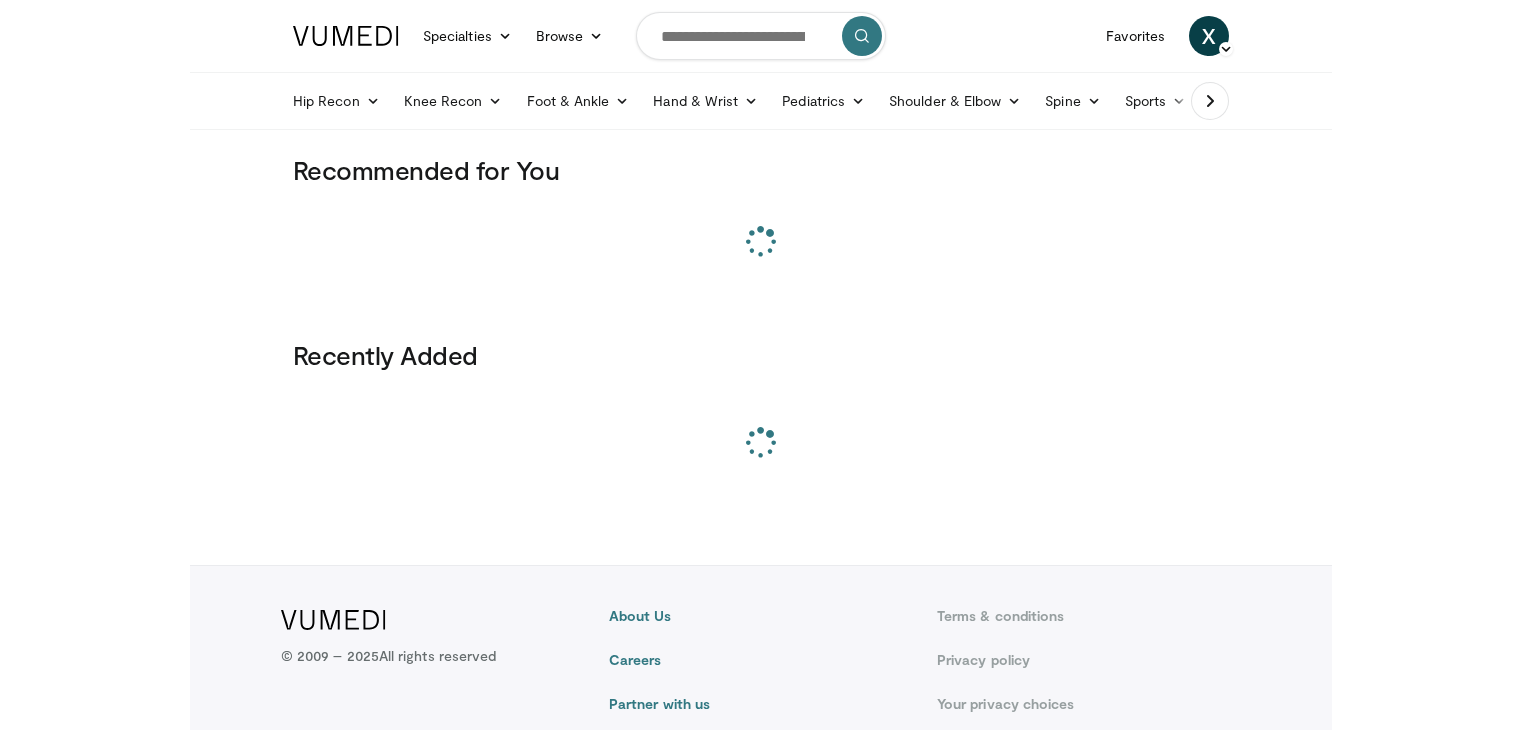 scroll, scrollTop: 0, scrollLeft: 0, axis: both 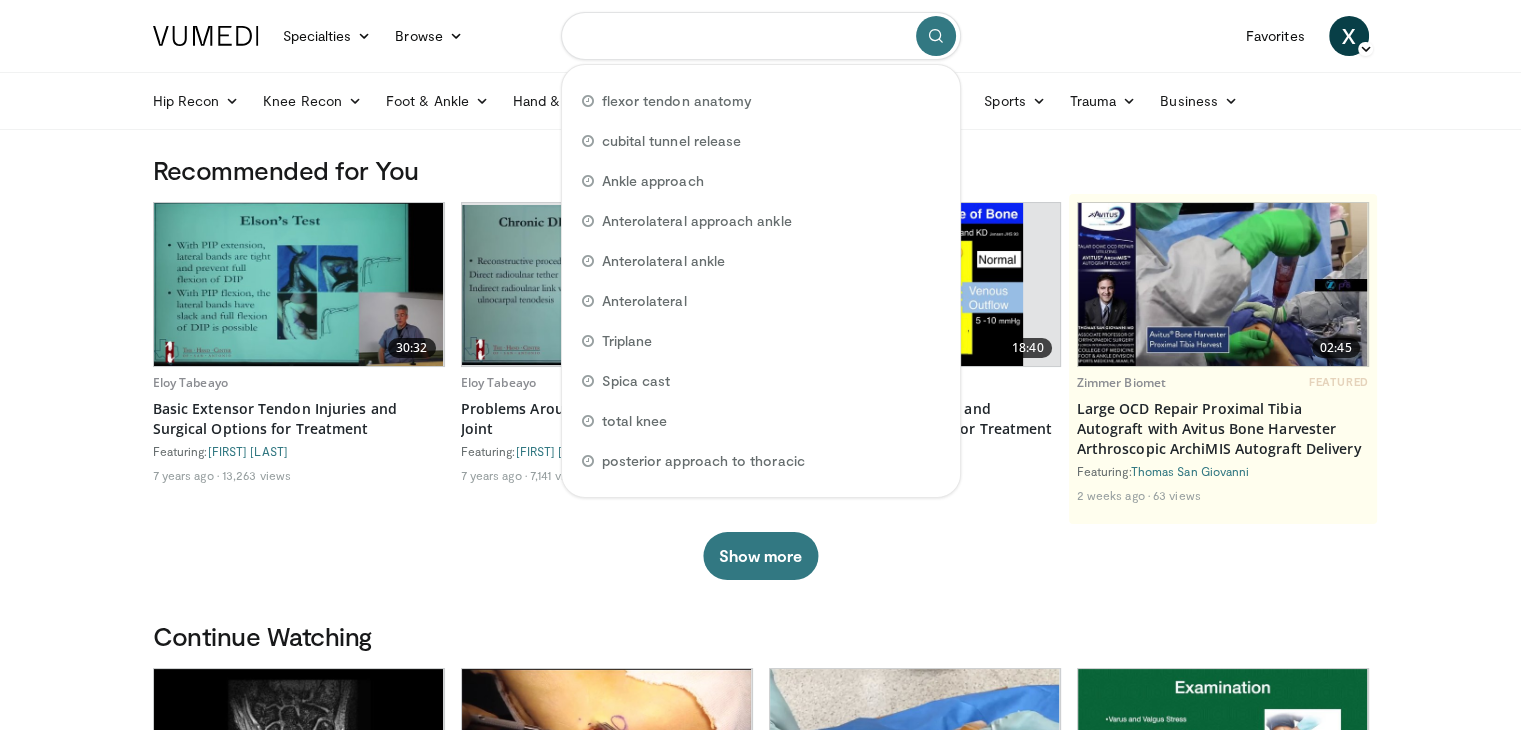 click at bounding box center (761, 36) 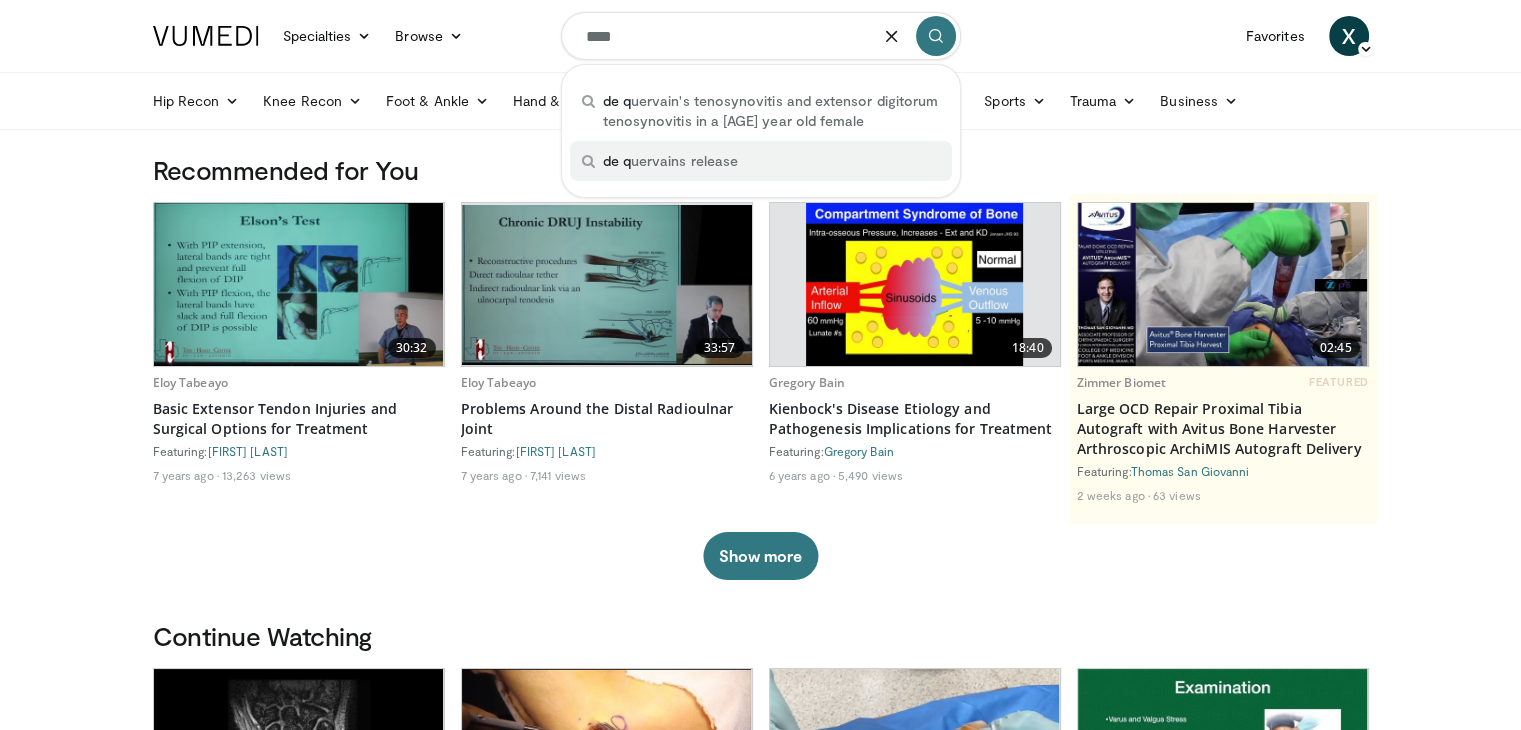 click on "de q uervains release" at bounding box center [670, 161] 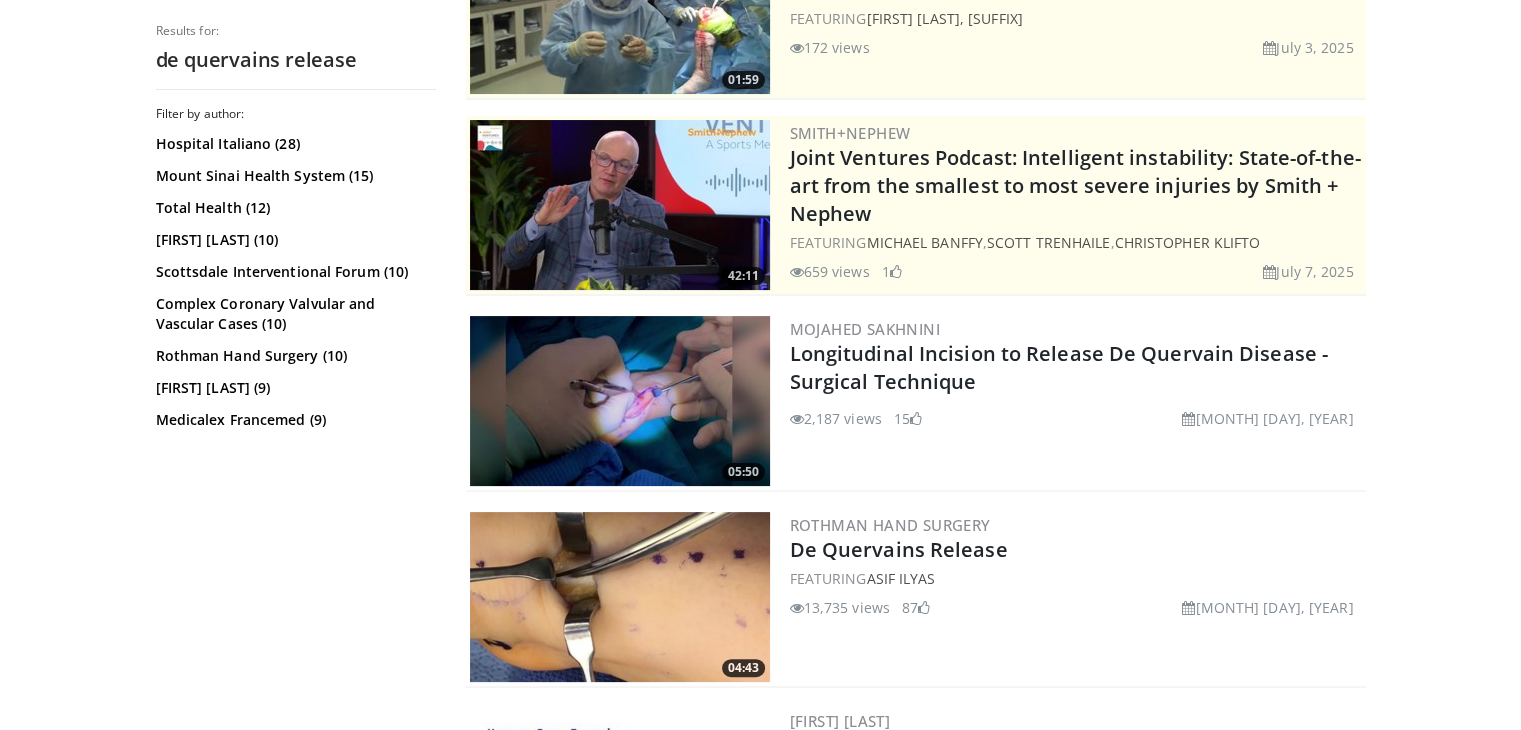 scroll, scrollTop: 303, scrollLeft: 0, axis: vertical 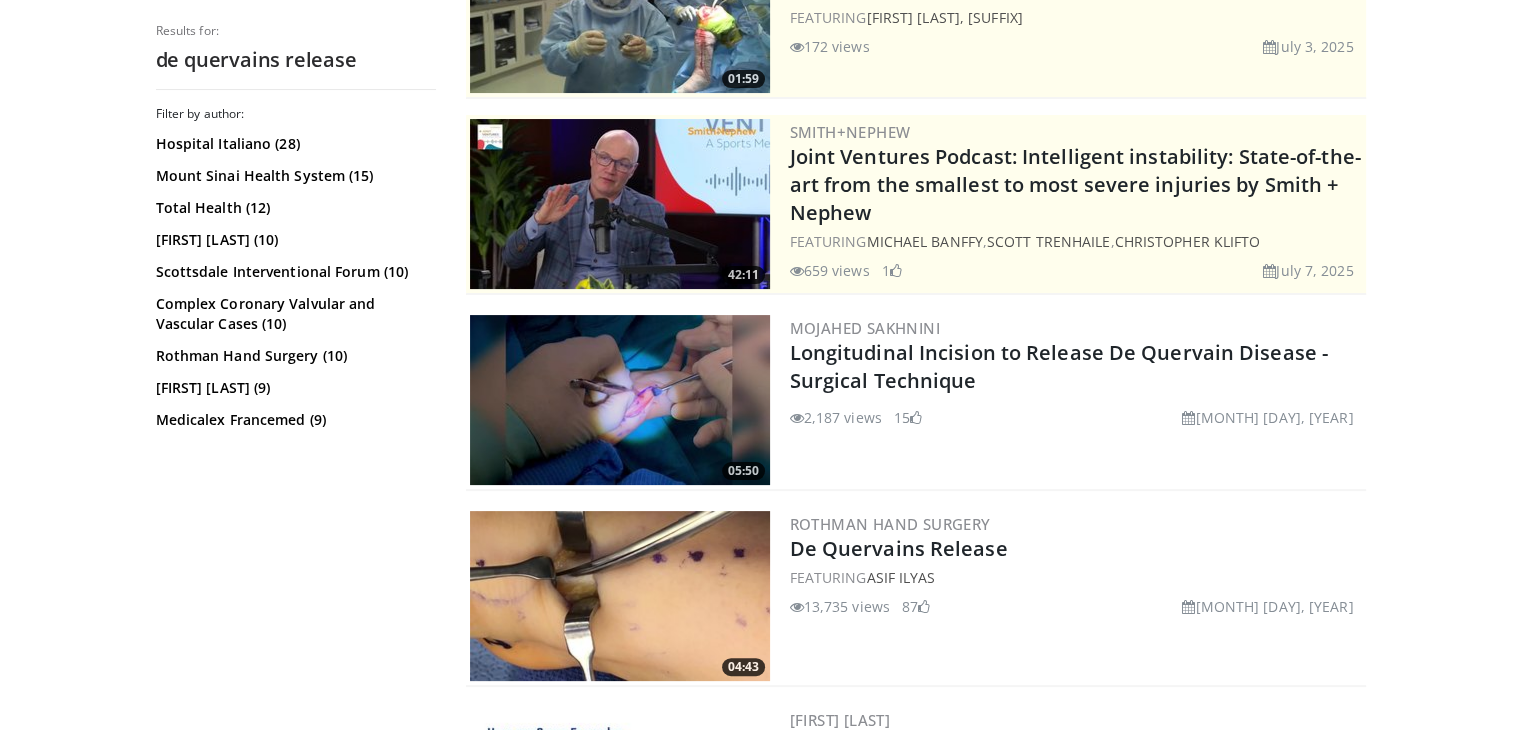 click at bounding box center (620, 596) 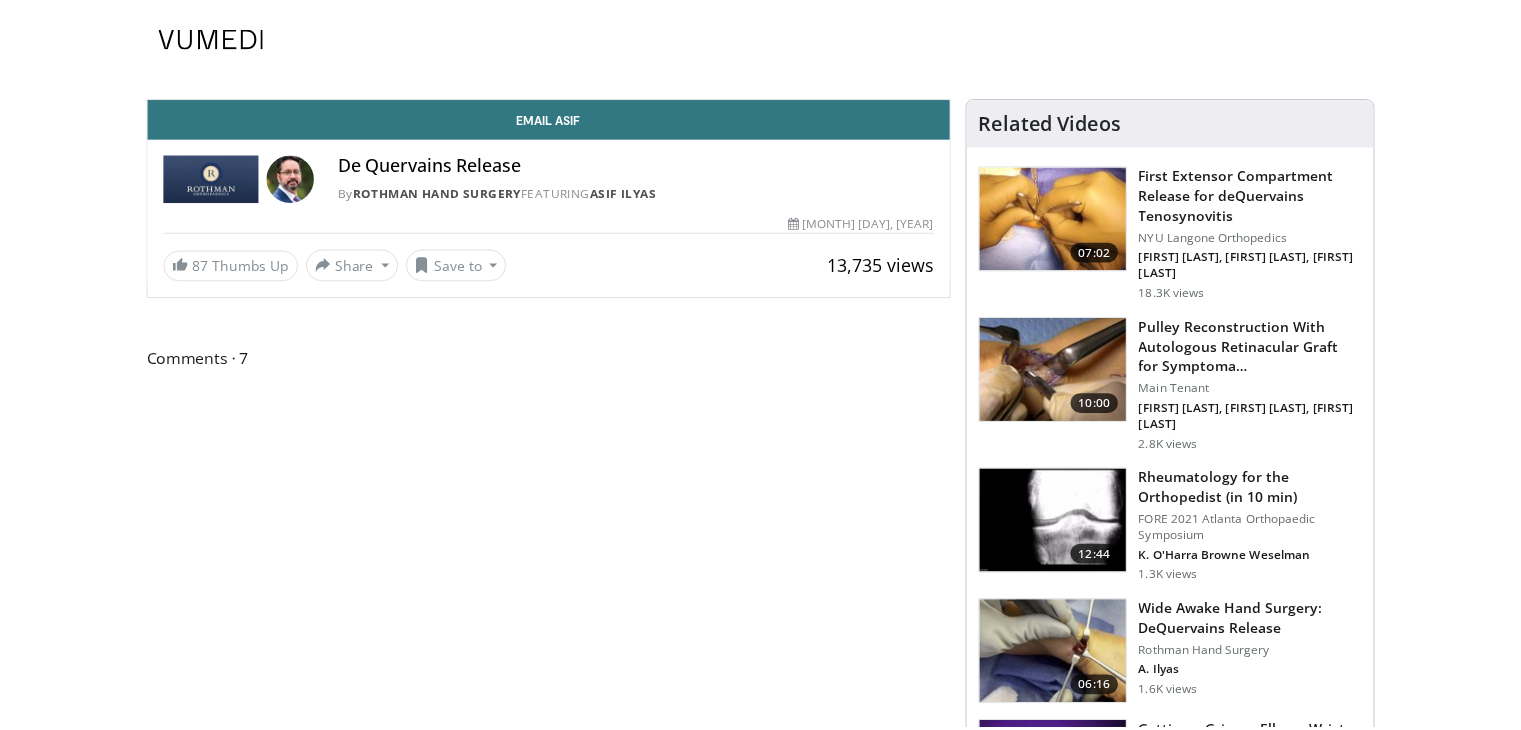 scroll, scrollTop: 0, scrollLeft: 0, axis: both 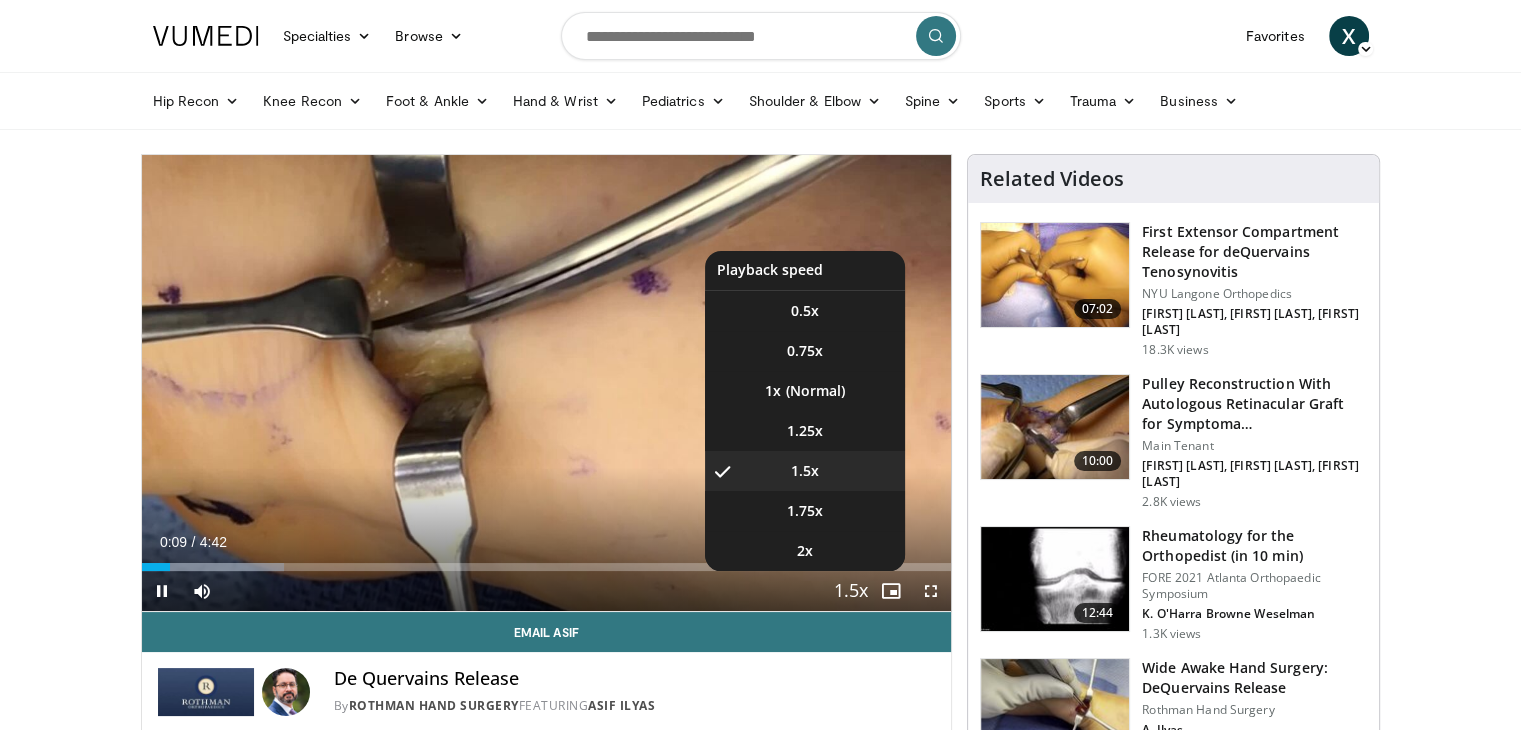 click at bounding box center [851, 592] 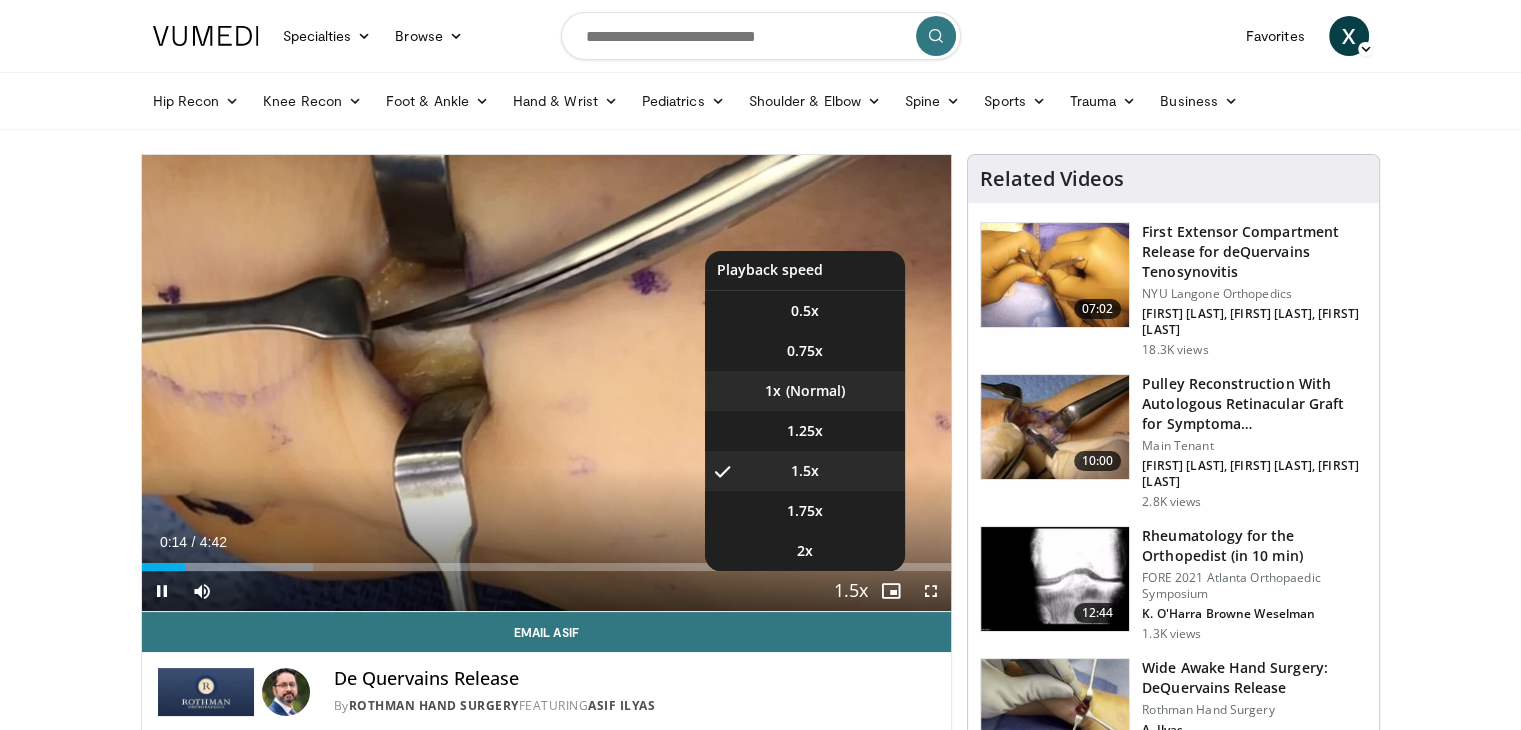 click on "1x" at bounding box center [805, 391] 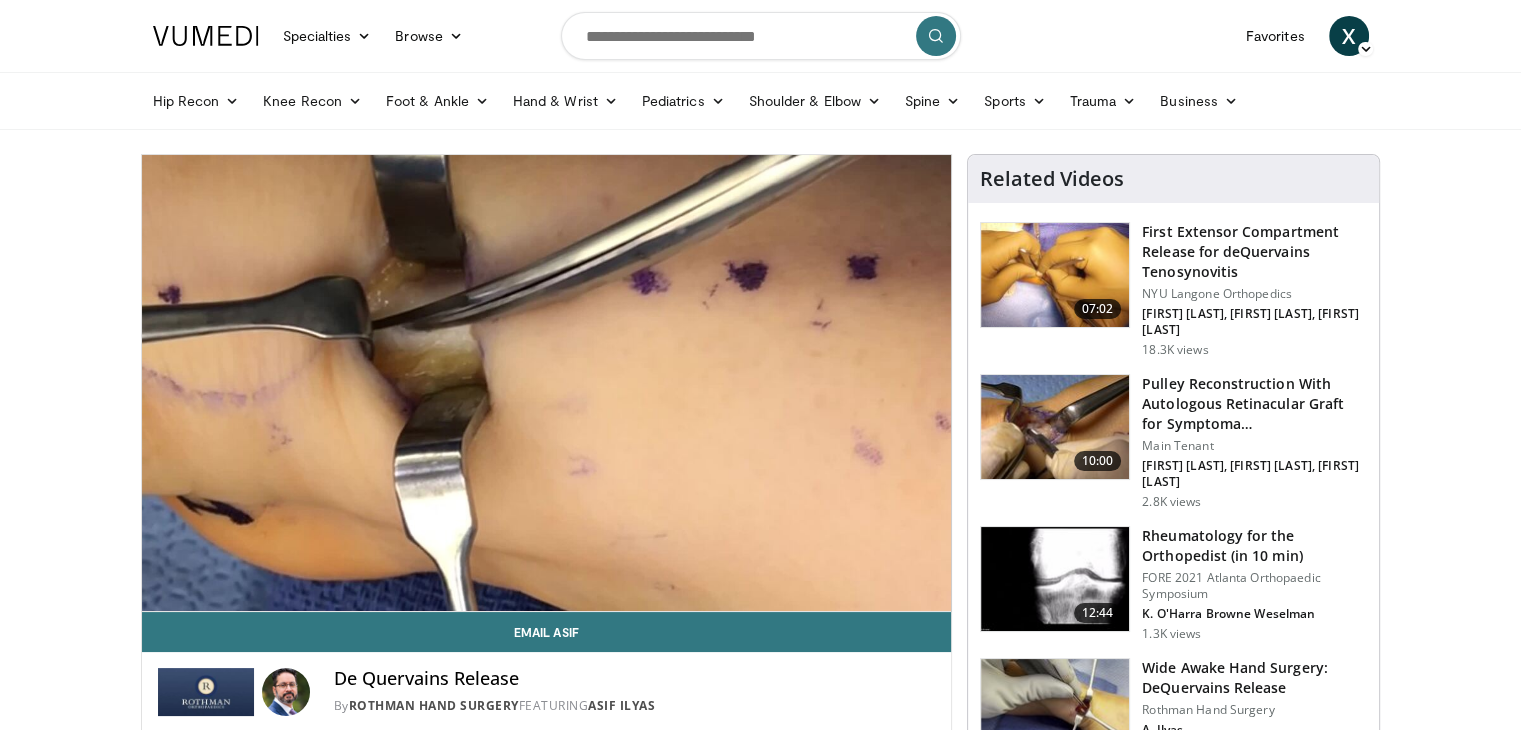 type 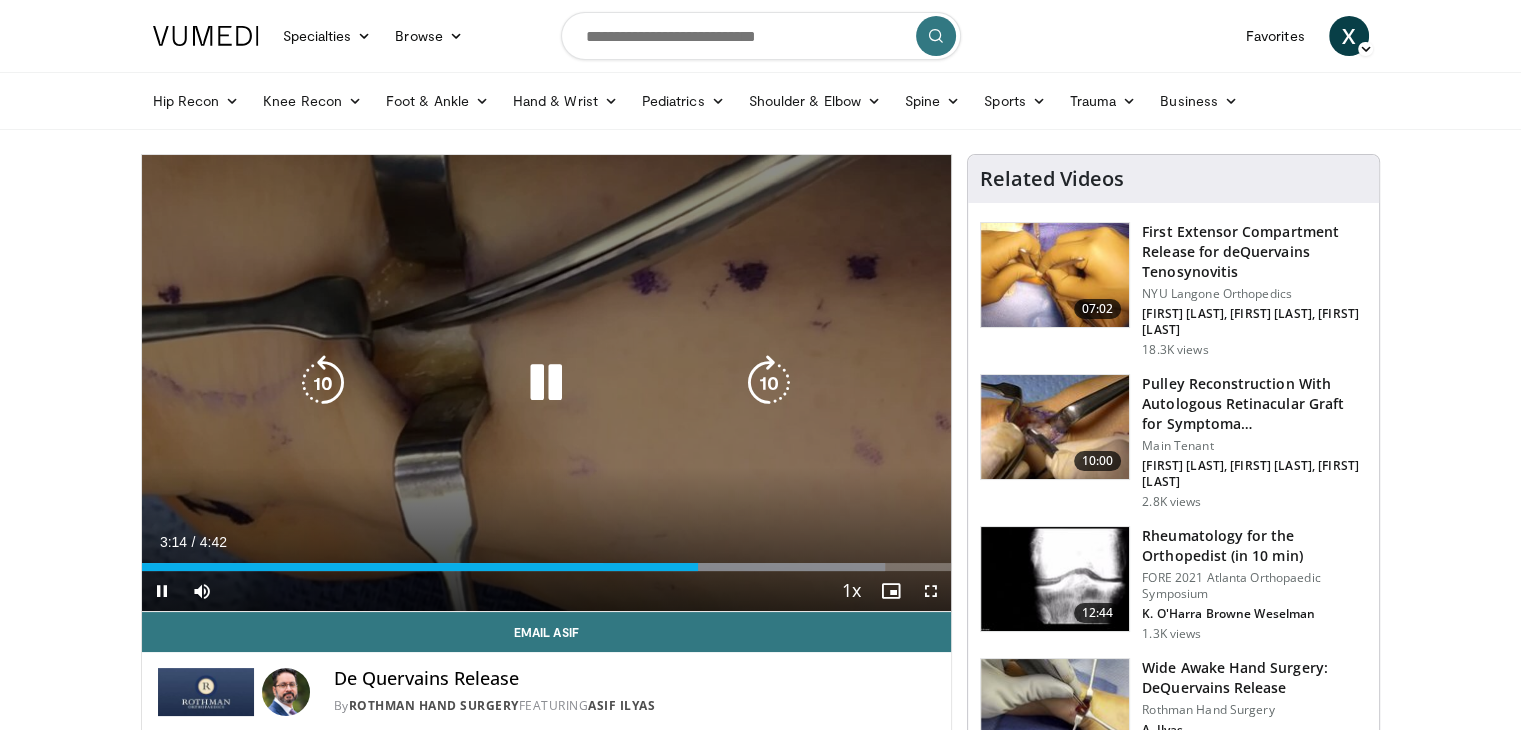 click at bounding box center (546, 383) 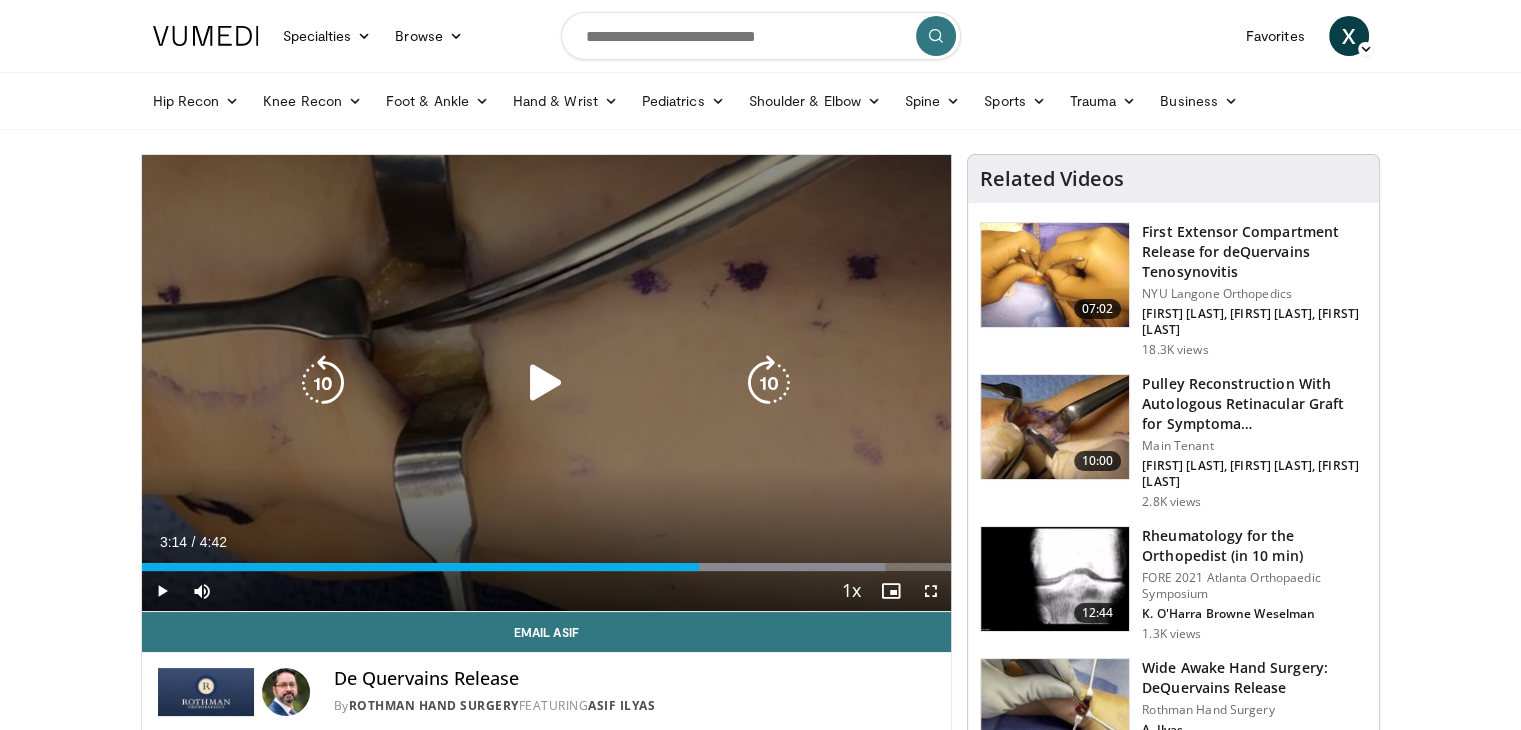 click on "10 seconds
Tap to unmute" at bounding box center (547, 383) 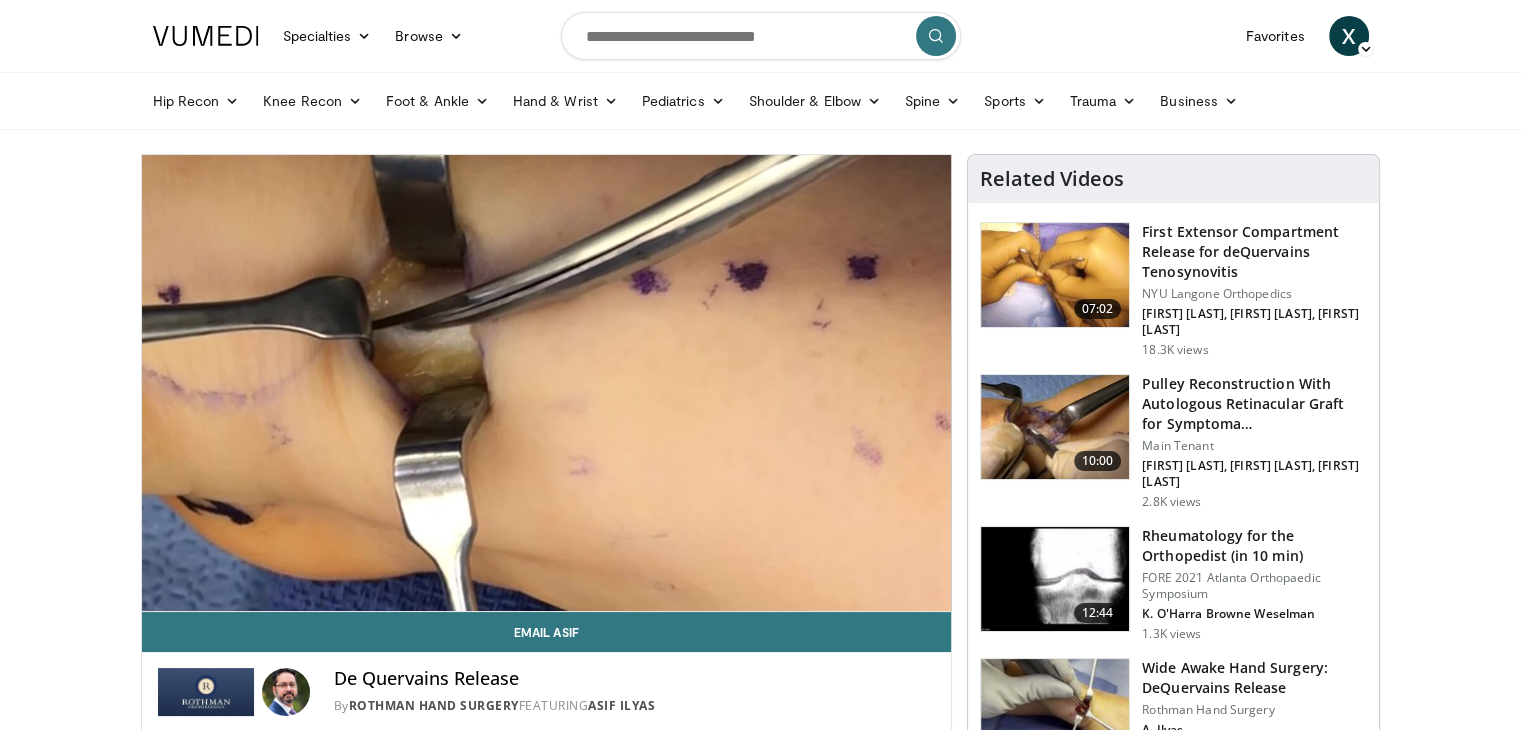 scroll, scrollTop: 7, scrollLeft: 0, axis: vertical 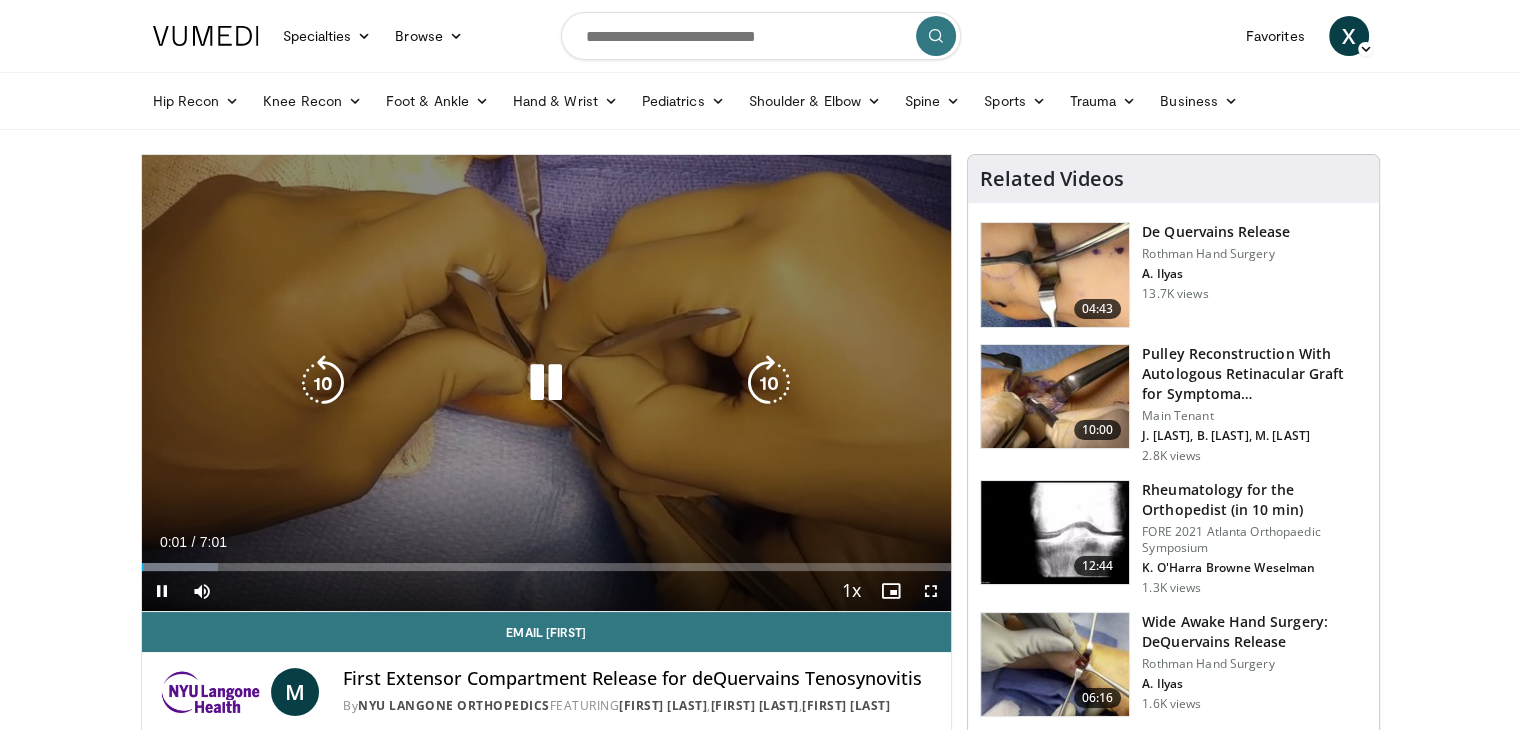 click at bounding box center (546, 383) 